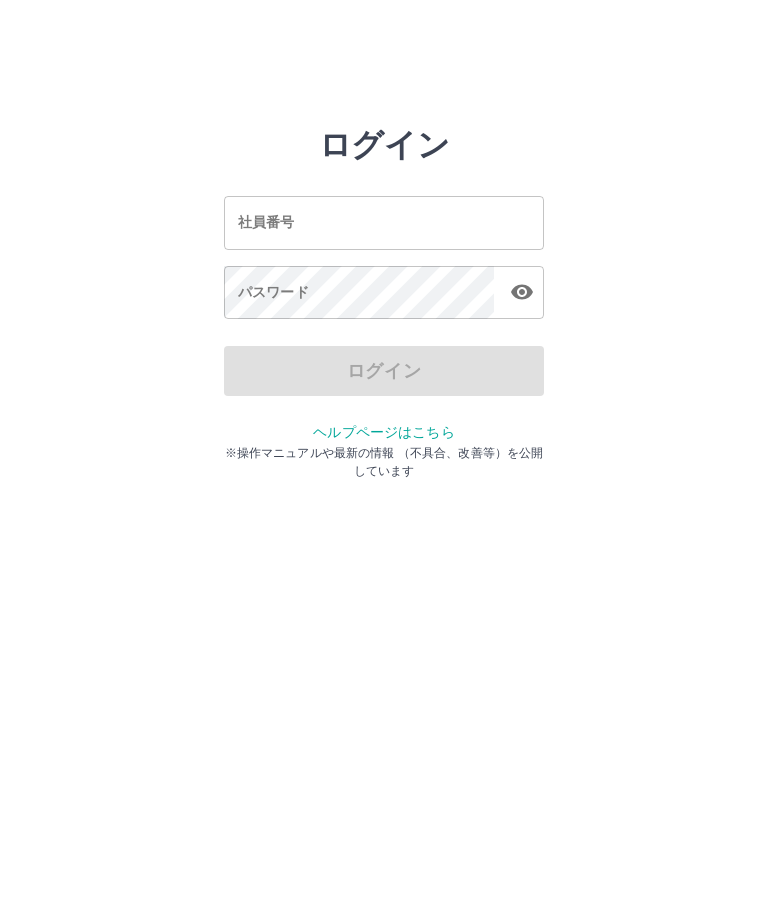 scroll, scrollTop: 0, scrollLeft: 0, axis: both 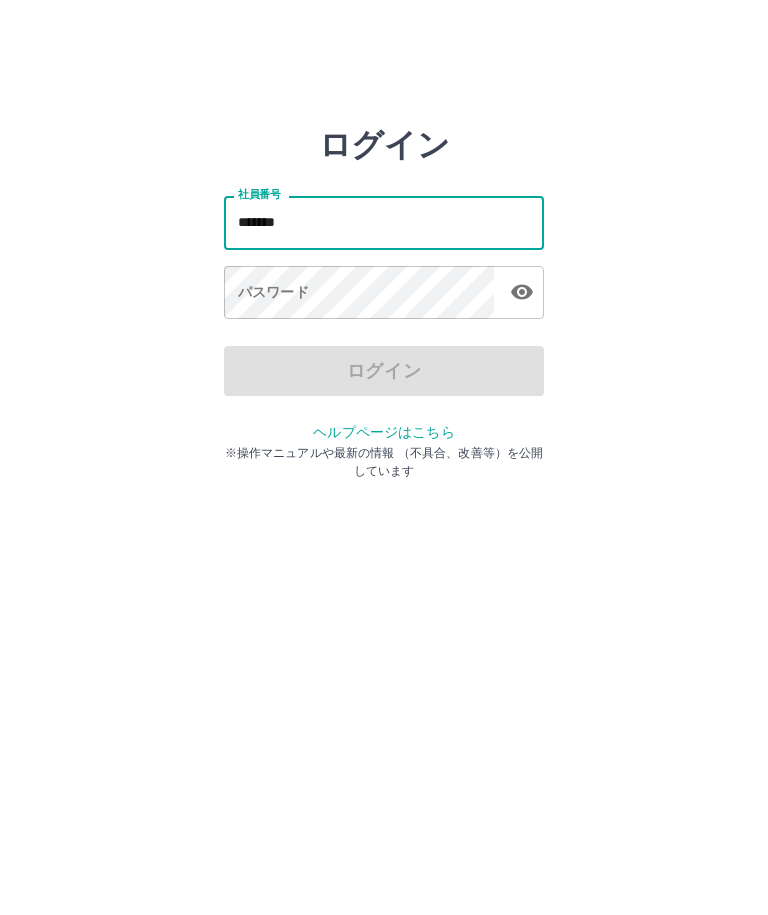 type on "*******" 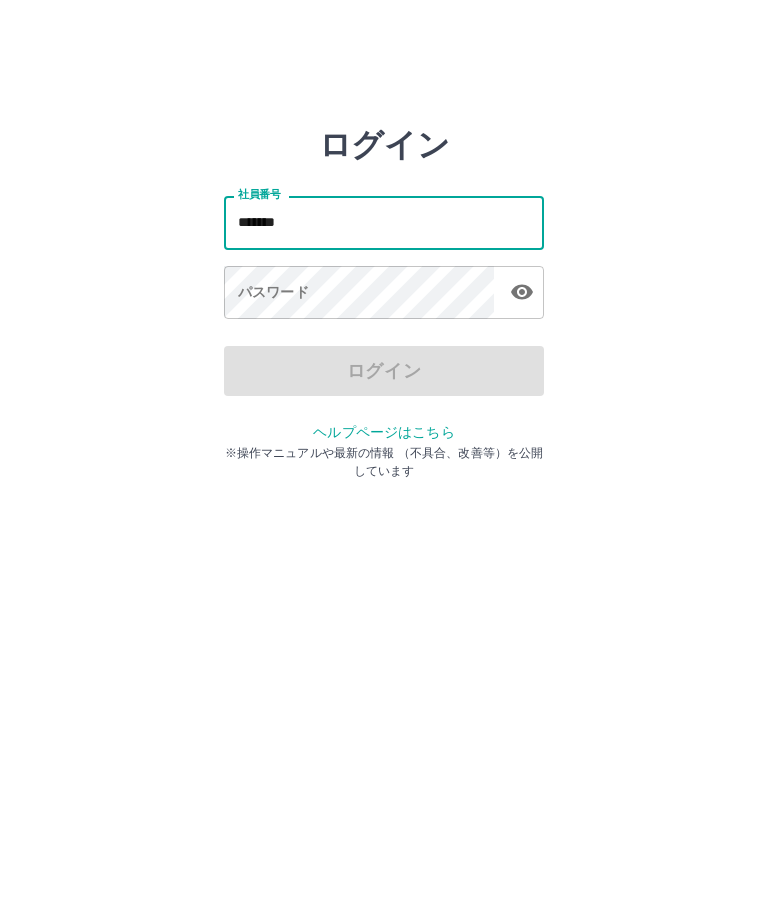 click on "パスワード パスワード" at bounding box center (384, 294) 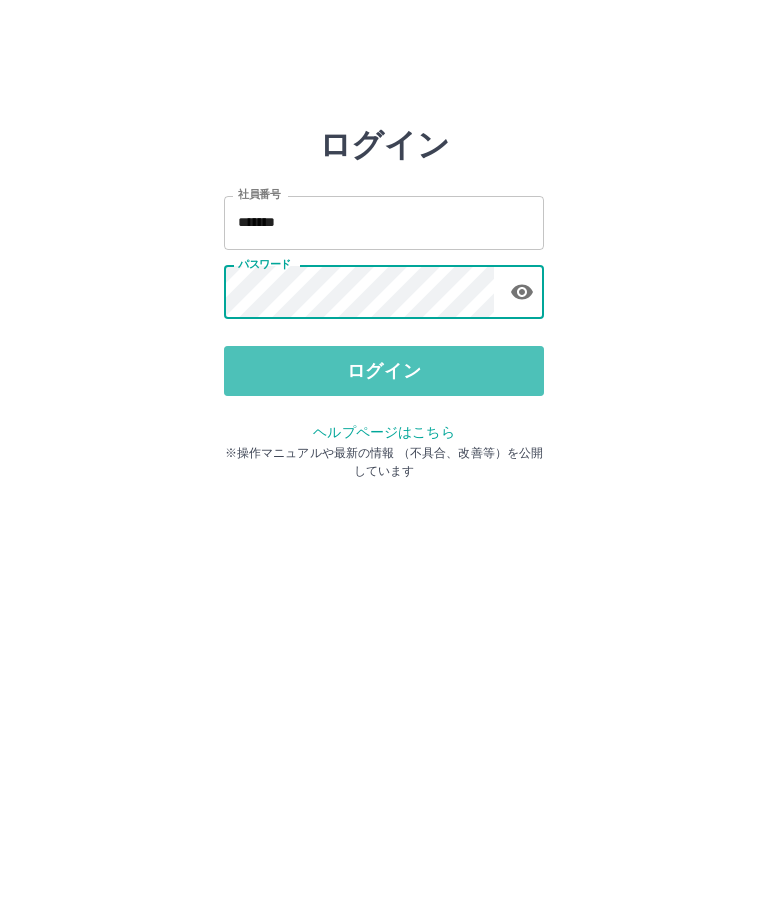 click on "ログイン" at bounding box center [384, 371] 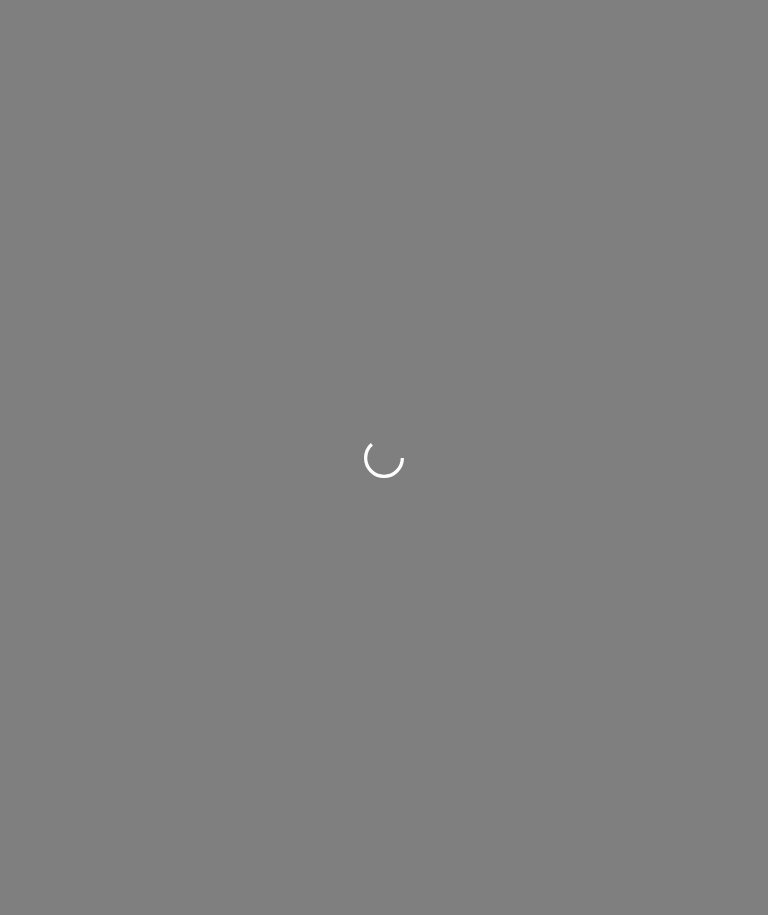 scroll, scrollTop: 0, scrollLeft: 0, axis: both 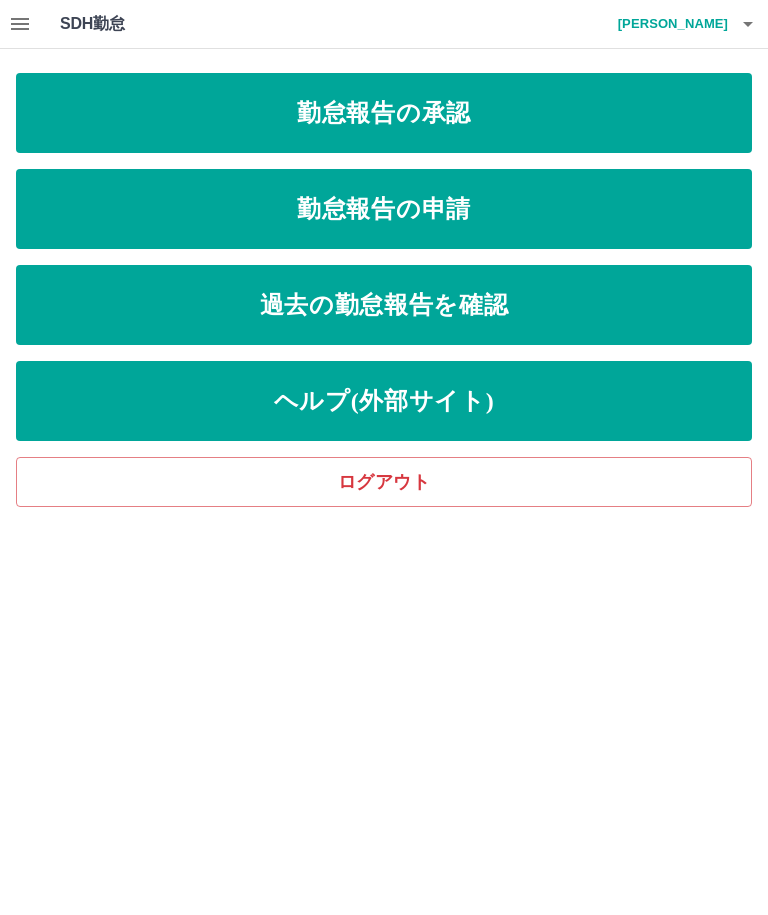 click on "勤怠報告の申請" at bounding box center [384, 209] 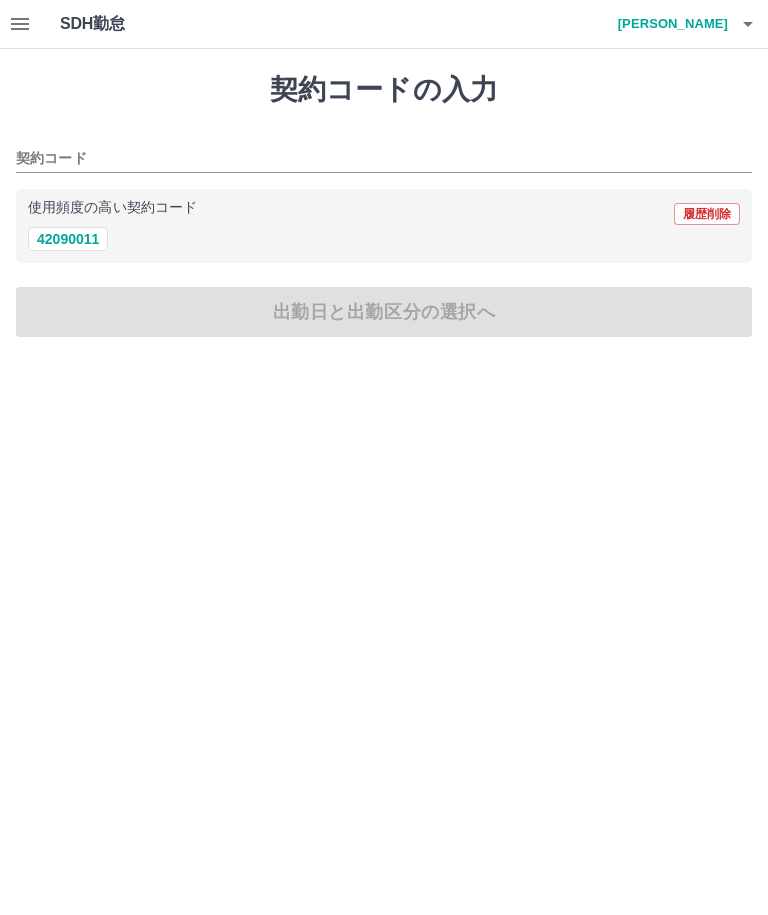 click on "42090011" at bounding box center [68, 239] 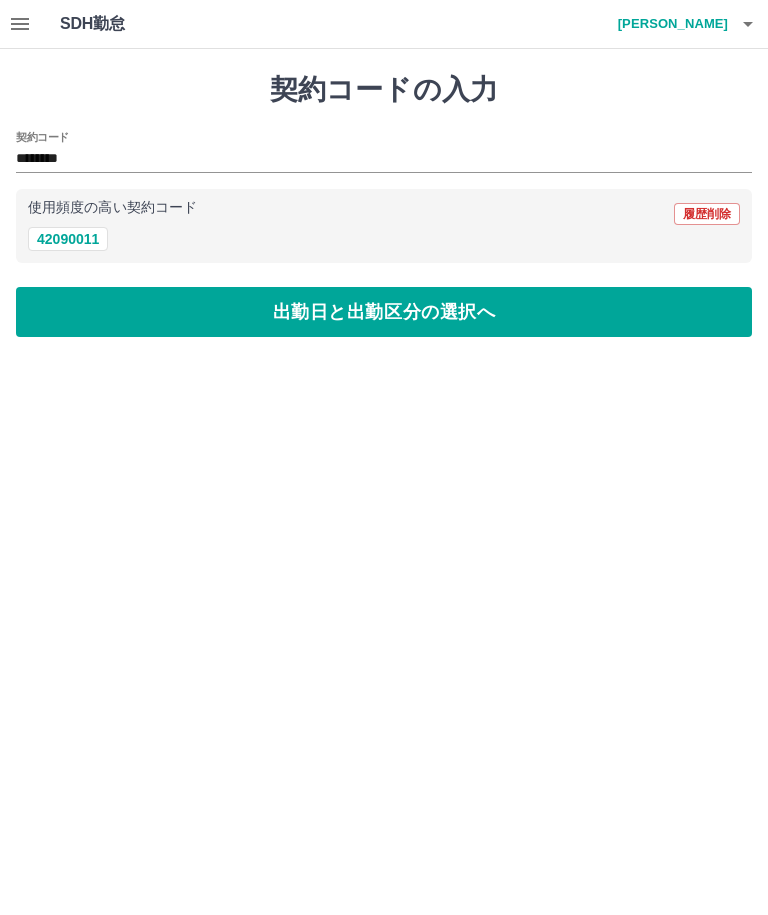 click on "出勤日と出勤区分の選択へ" at bounding box center [384, 312] 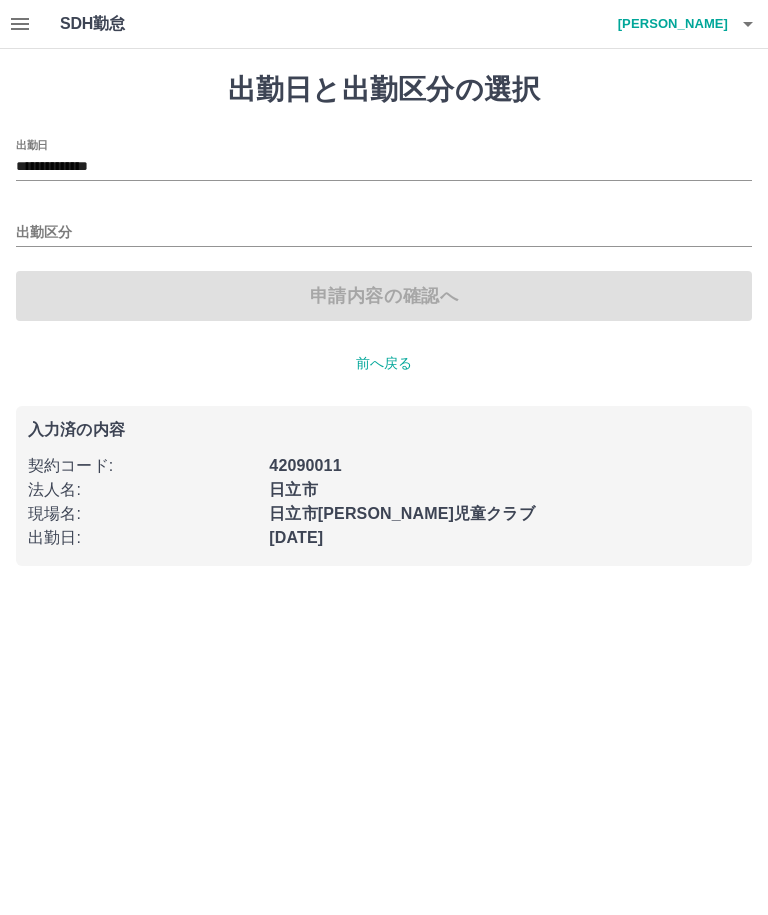 click on "出勤区分" at bounding box center (384, 233) 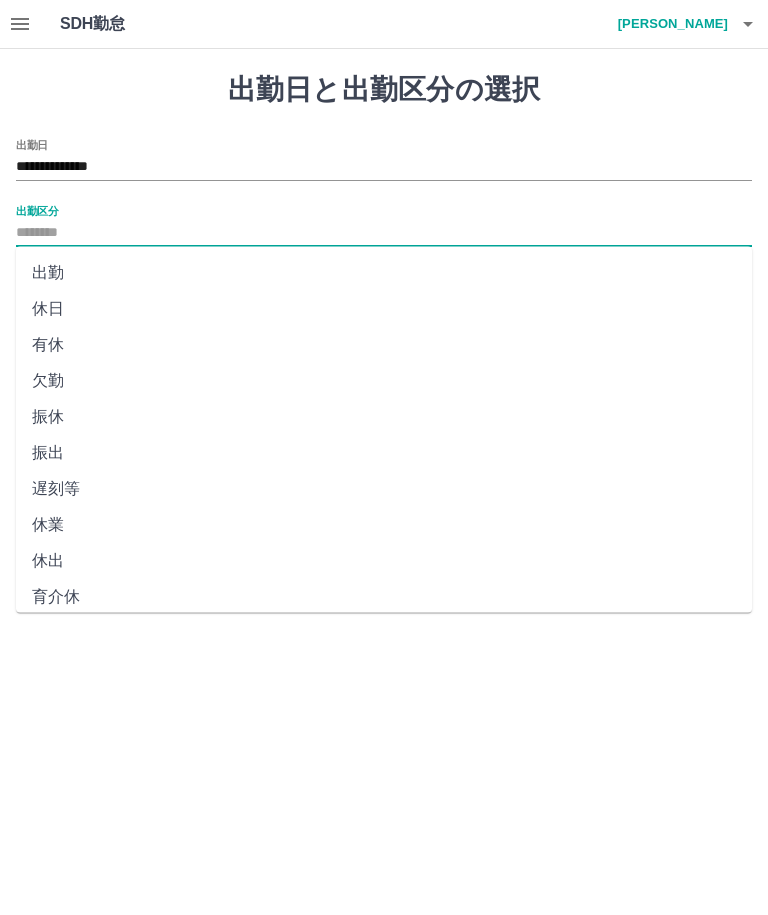 click on "出勤" at bounding box center (384, 273) 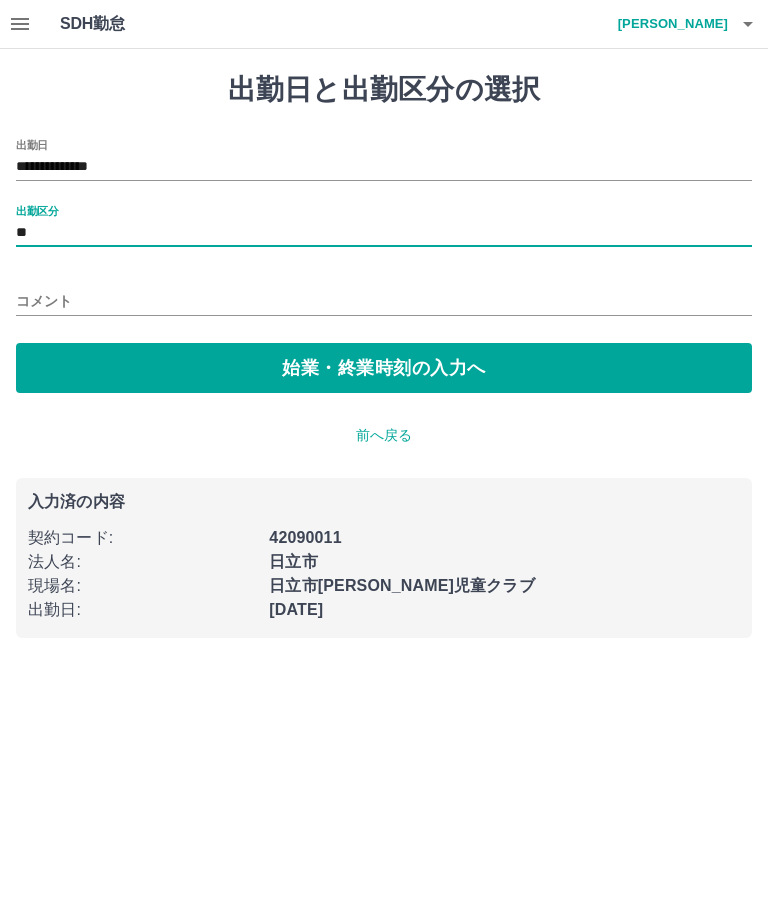 click on "コメント" at bounding box center [384, 301] 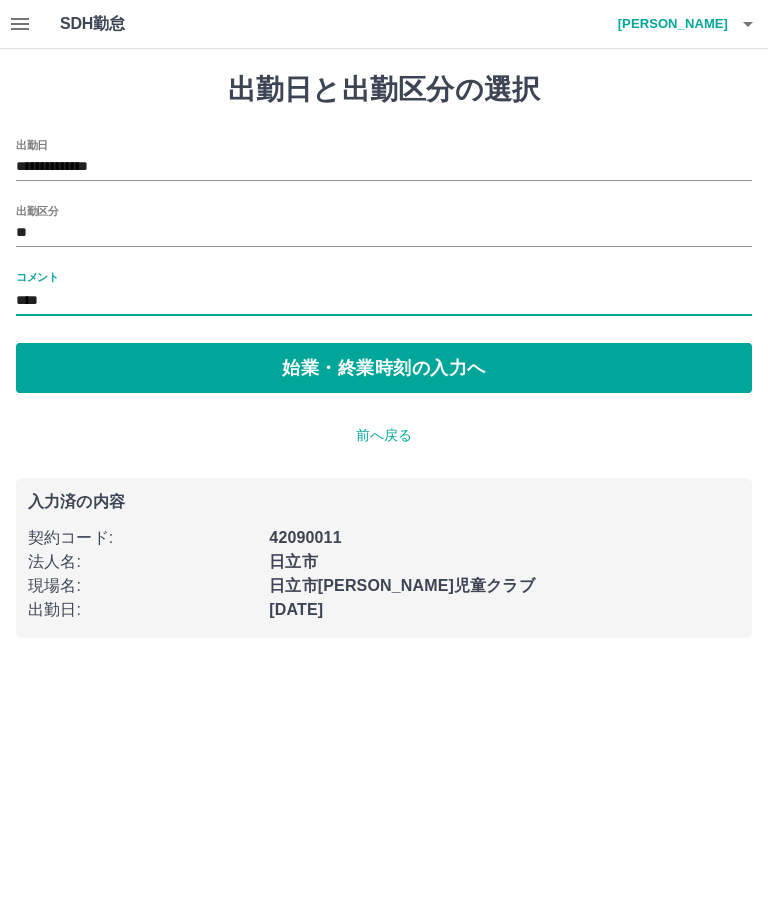 type on "****" 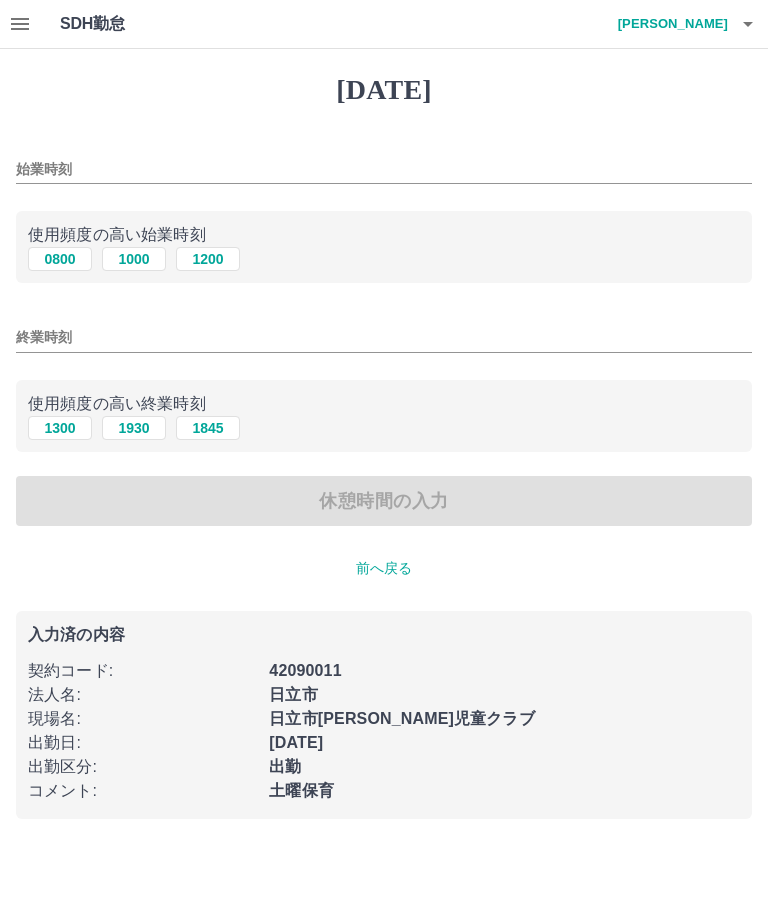 click on "始業時刻" at bounding box center (384, 169) 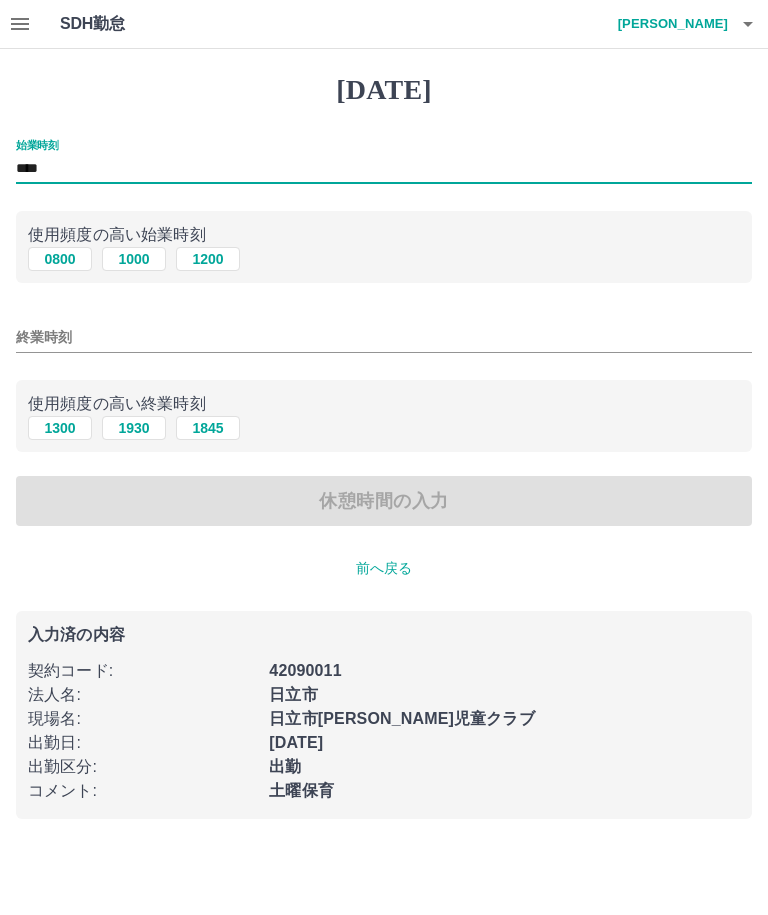 type on "****" 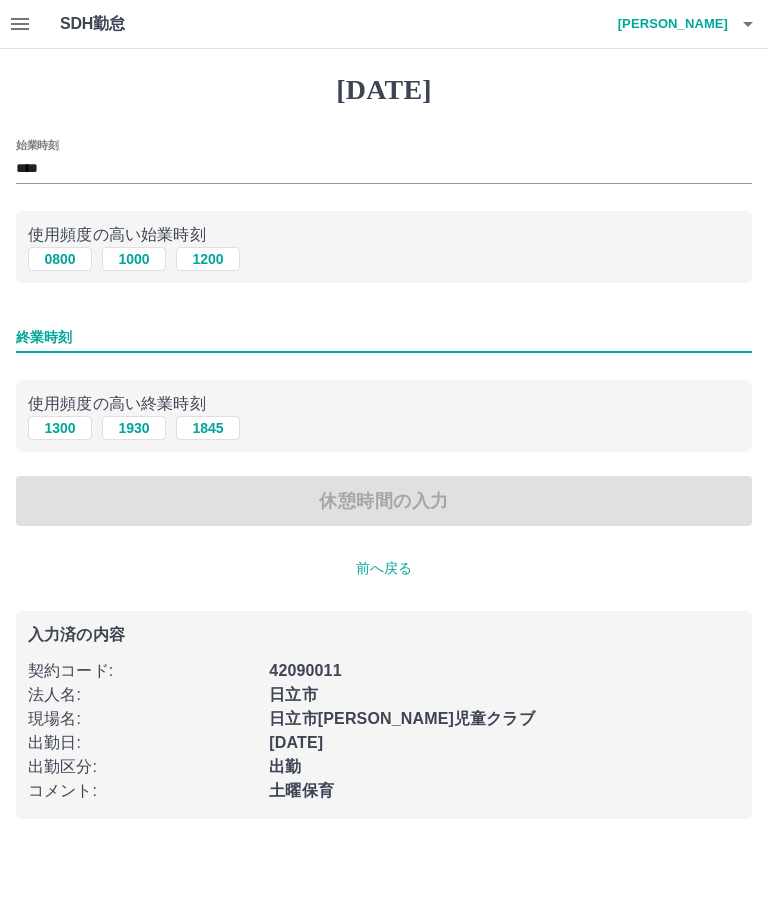 click on "終業時刻" at bounding box center [384, 337] 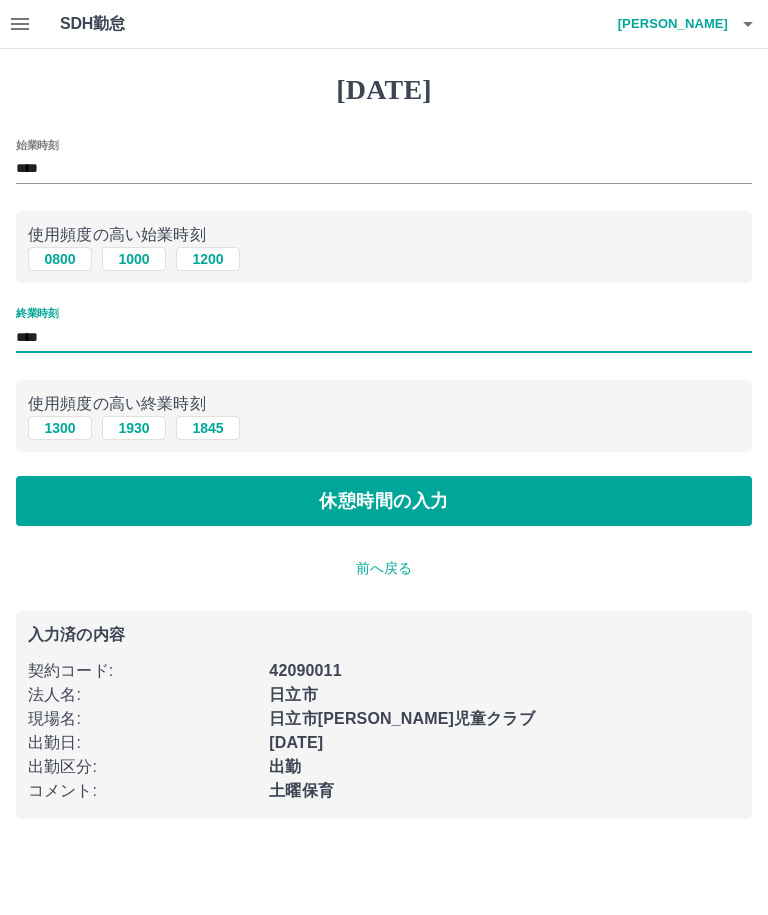 type on "****" 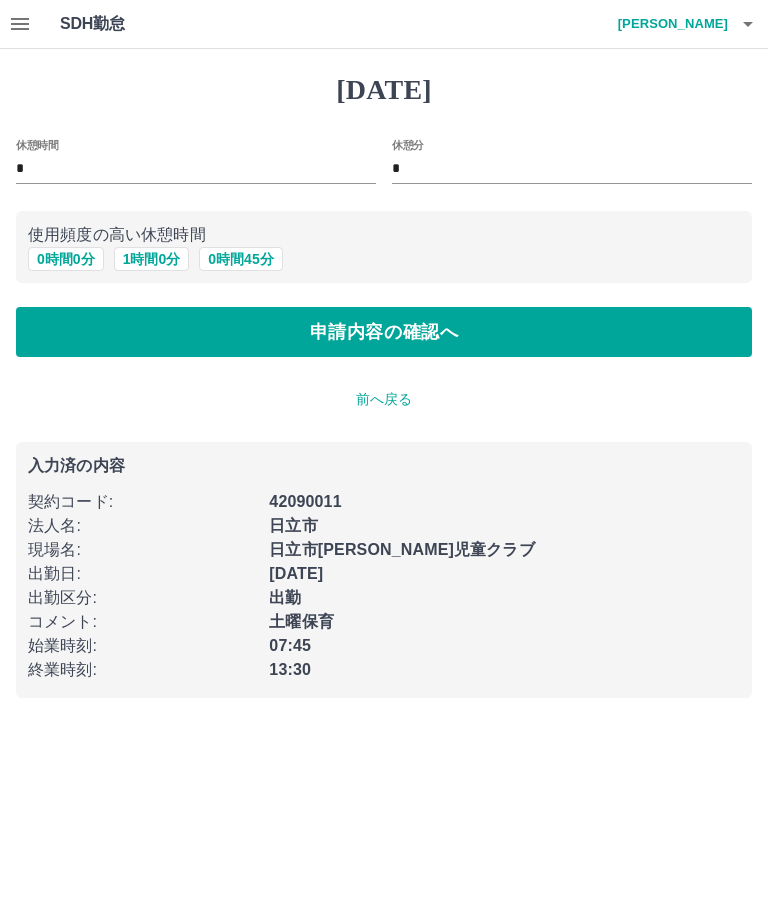 click on "2025年07月12日(土) 休憩時間 * 休憩分 * 使用頻度の高い休憩時間 0 時間 0 分 1 時間 0 分 0 時間 45 分 申請内容の確認へ 前へ戻る 入力済の内容 契約コード : 42090011 法人名 : 日立市 現場名 : 日立市坂本児童クラブ 出勤日 : 2025年07月12日(土) 出勤区分 : 出勤 コメント : 土曜保育 始業時刻 : 07:45 終業時刻 : 13:30" at bounding box center (384, 385) 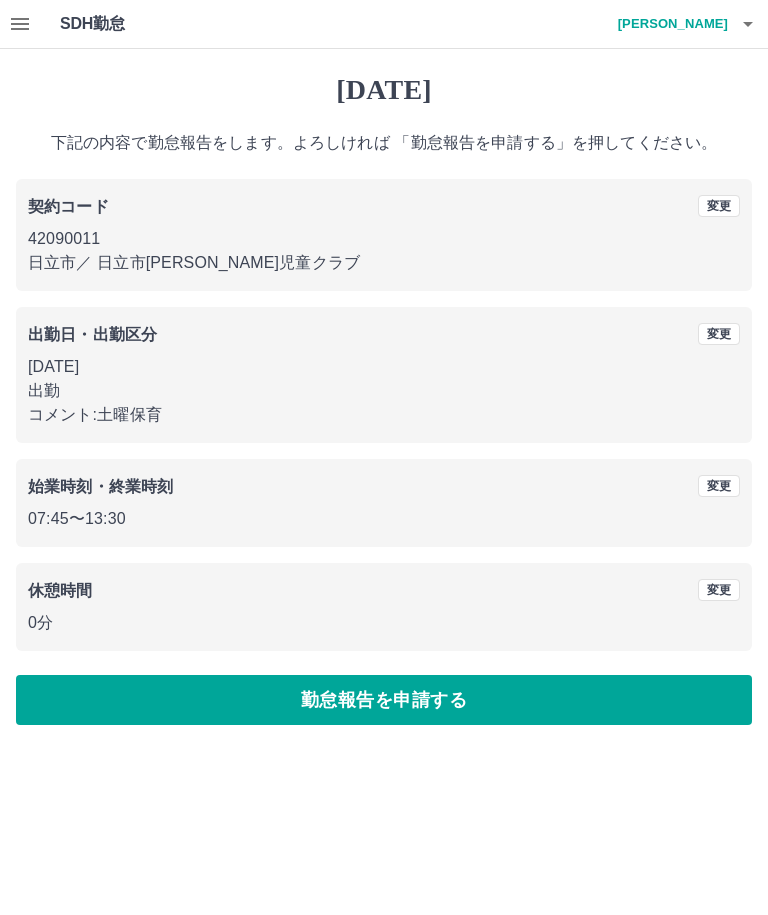 click on "勤怠報告を申請する" at bounding box center (384, 700) 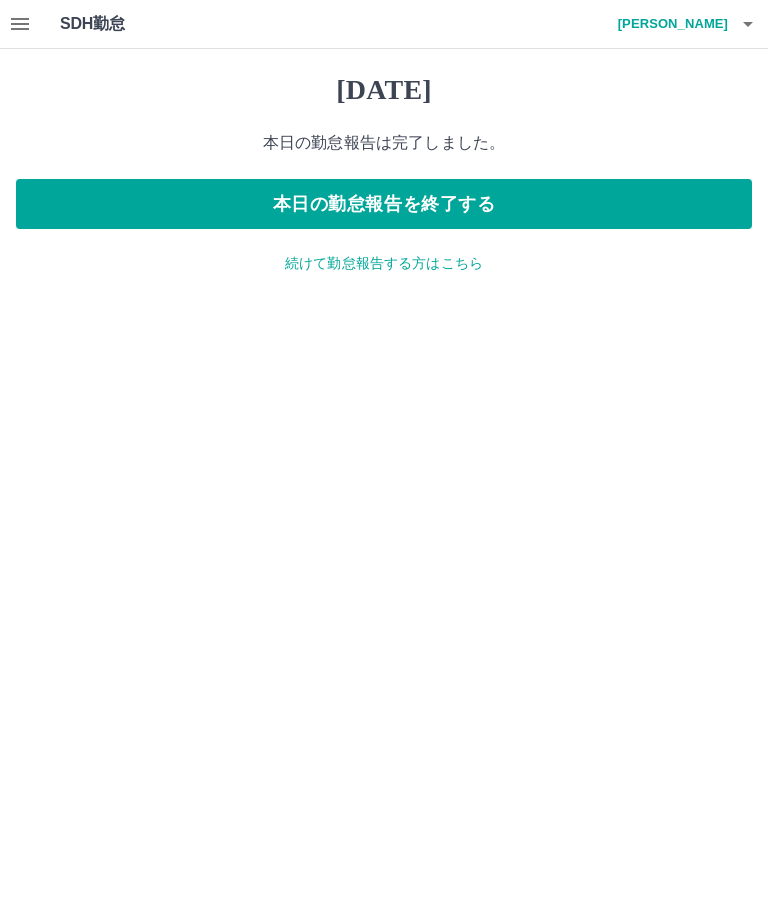 click 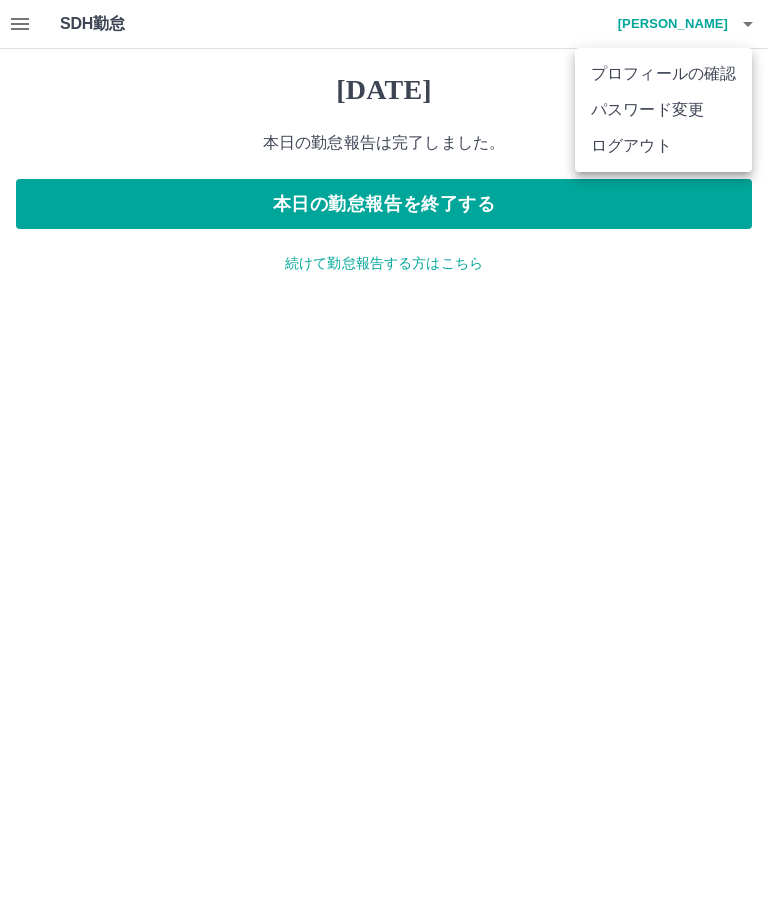 click at bounding box center (384, 457) 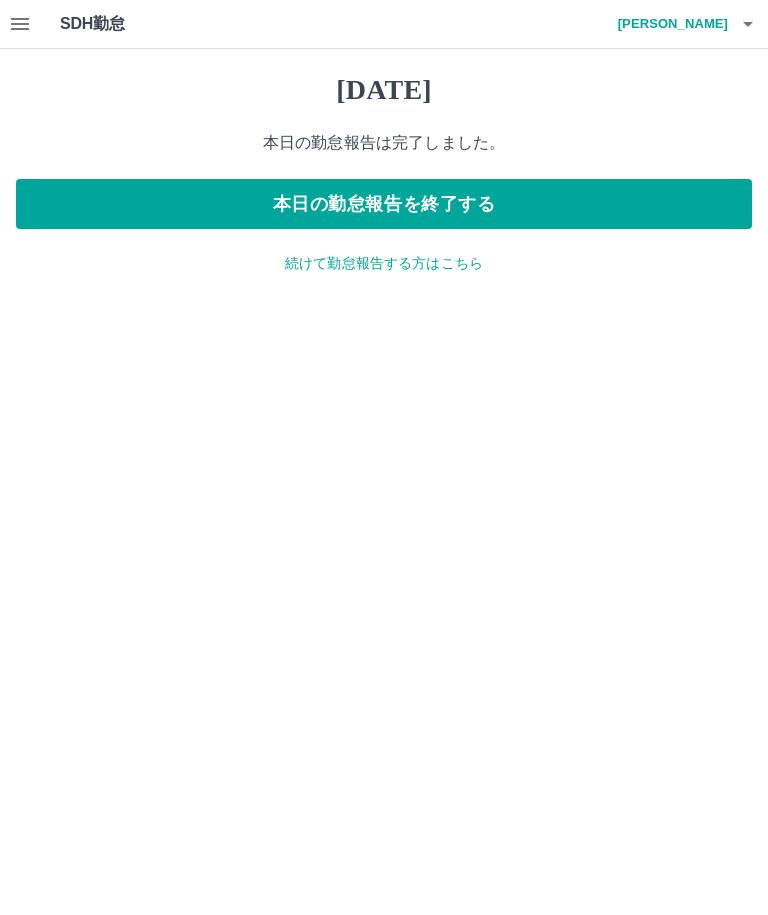 click on "本日の勤怠報告を終了する" at bounding box center (384, 204) 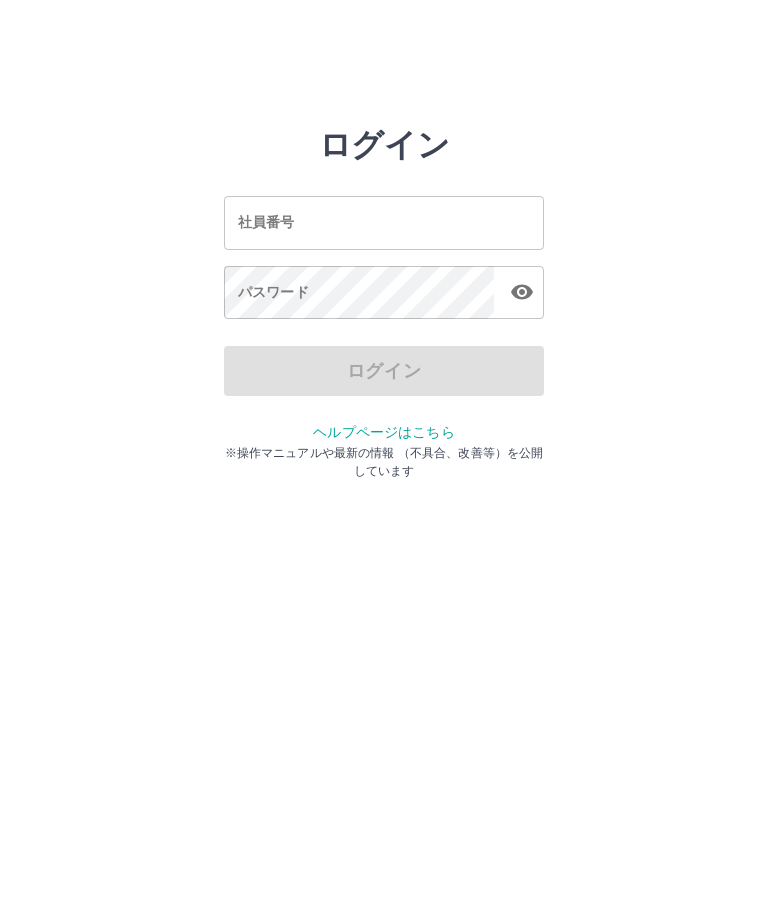 scroll, scrollTop: 0, scrollLeft: 0, axis: both 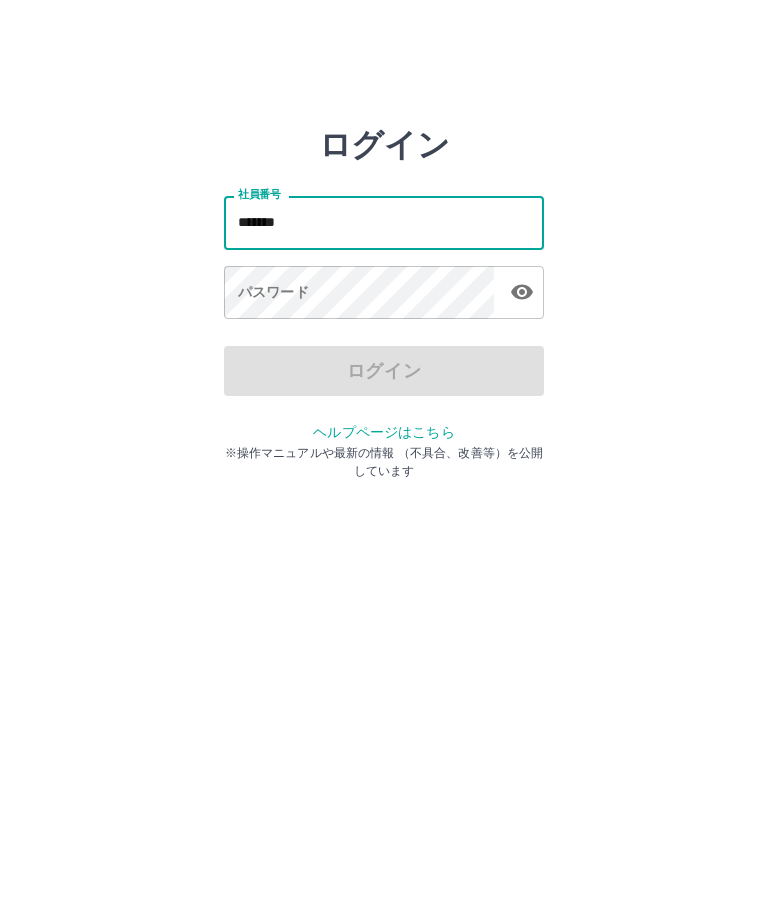 type on "*******" 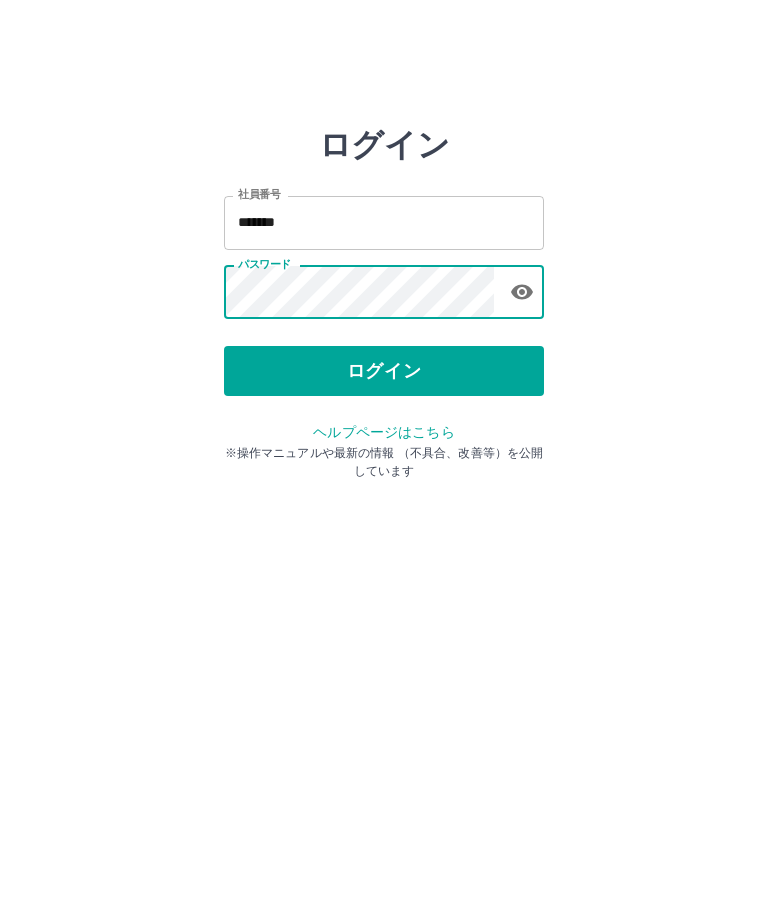 click on "ログイン" at bounding box center (384, 371) 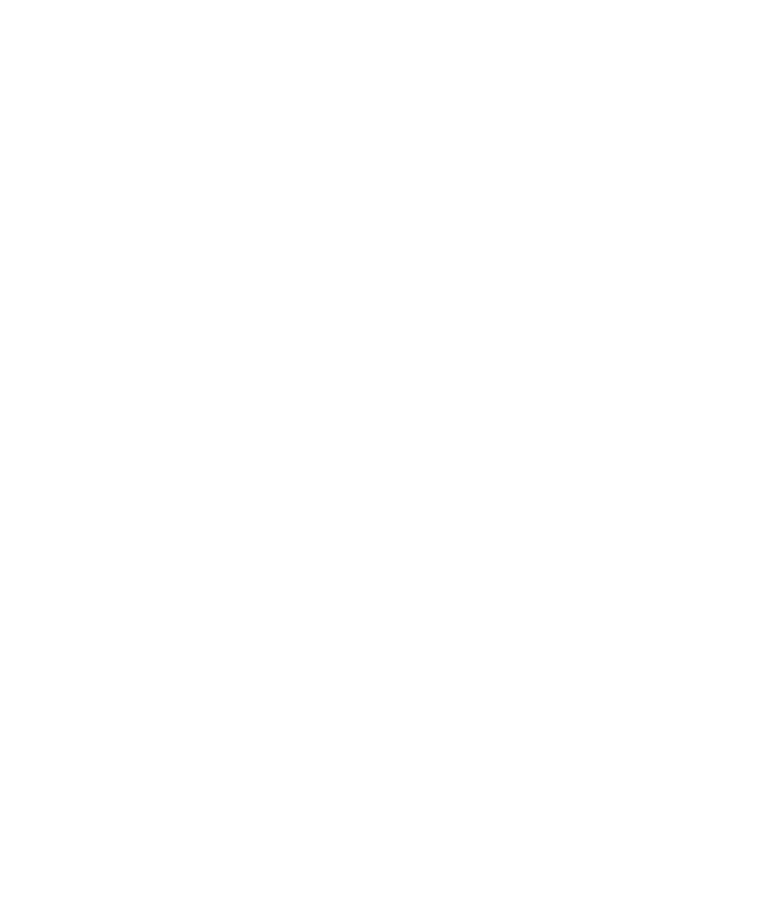 scroll, scrollTop: 0, scrollLeft: 0, axis: both 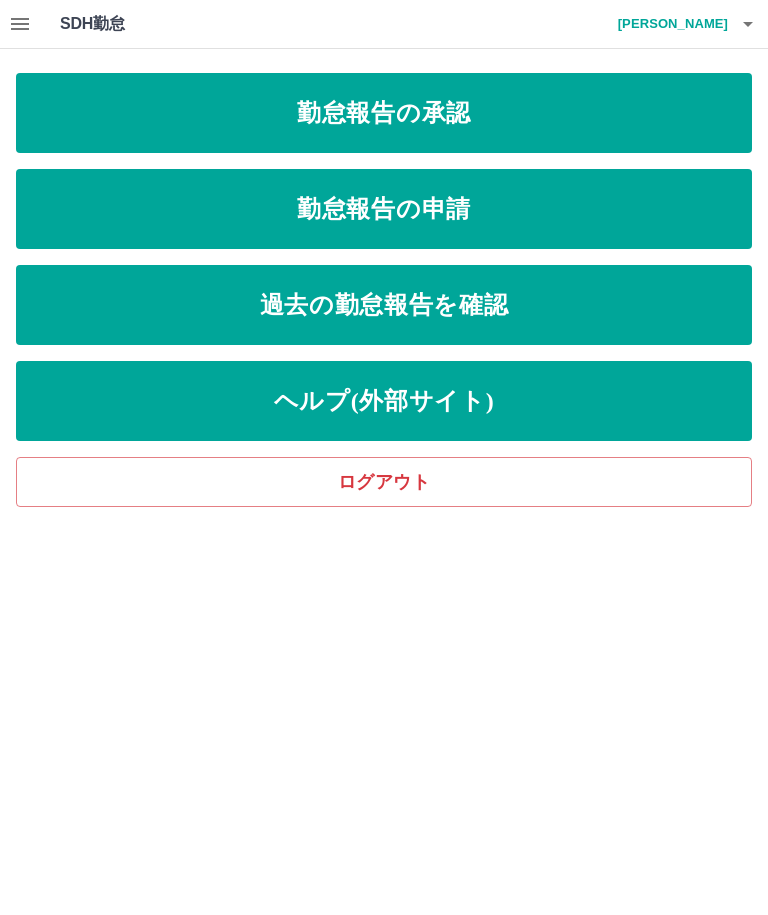 click 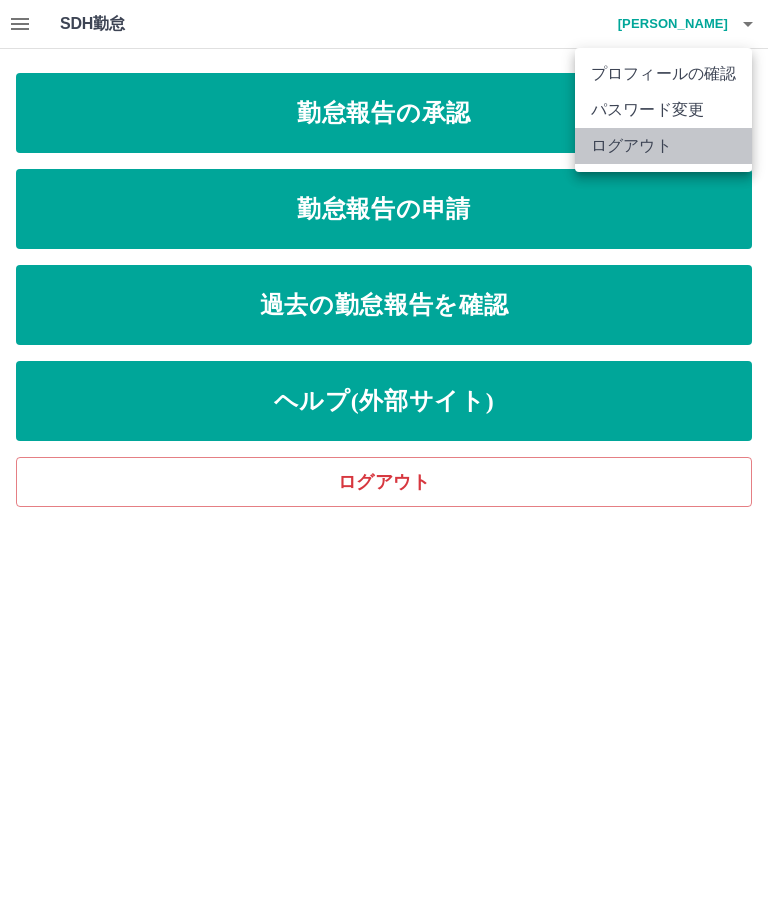 click on "ログアウト" at bounding box center [663, 146] 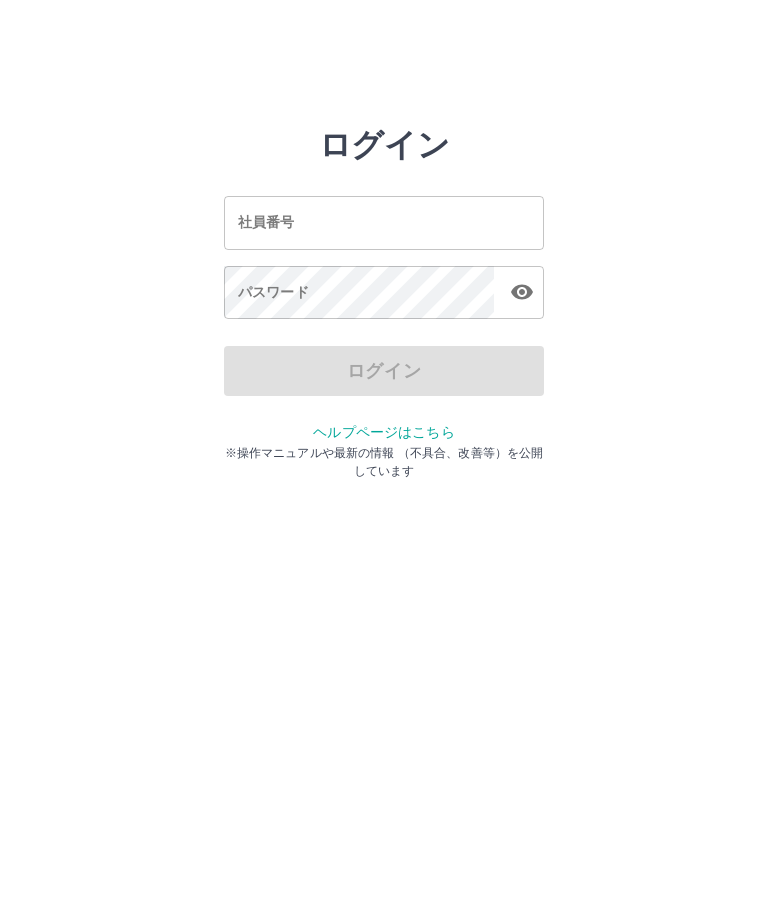 scroll, scrollTop: 0, scrollLeft: 0, axis: both 